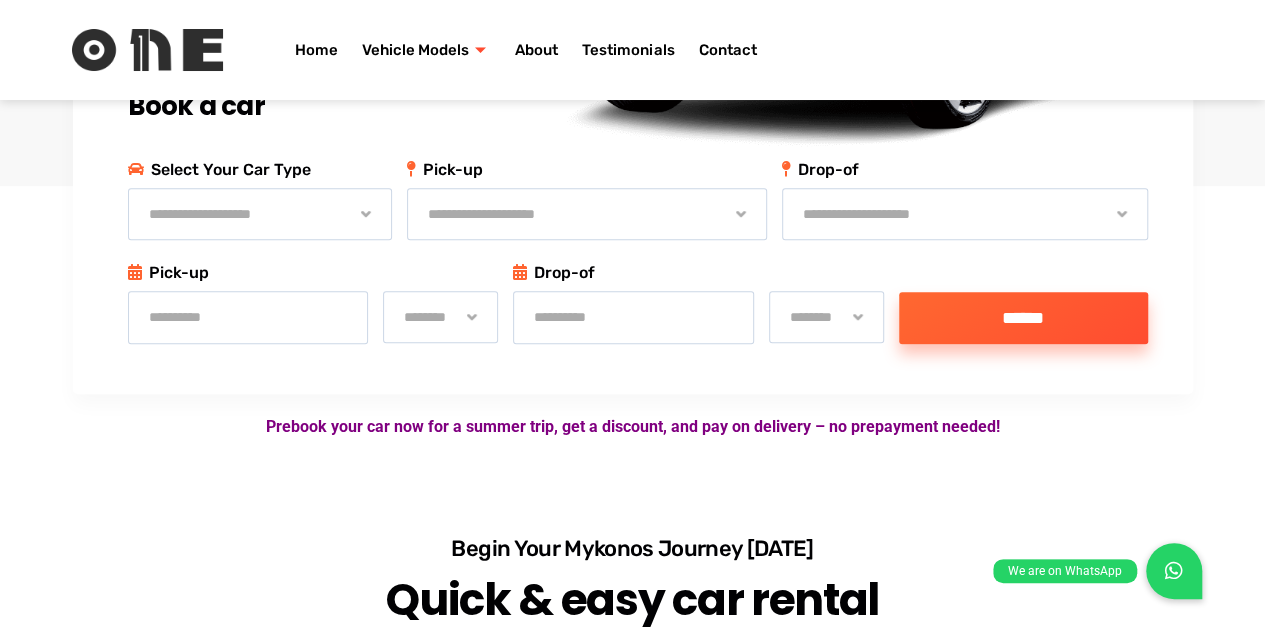 scroll, scrollTop: 400, scrollLeft: 0, axis: vertical 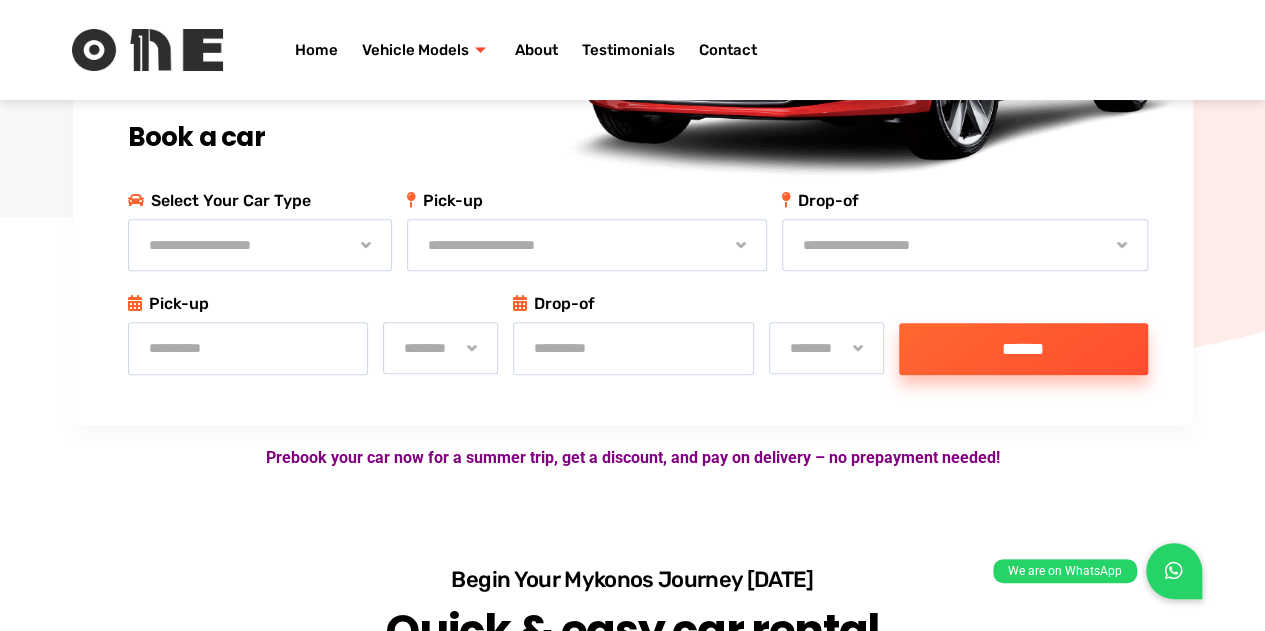 click on "**********" at bounding box center [260, 245] 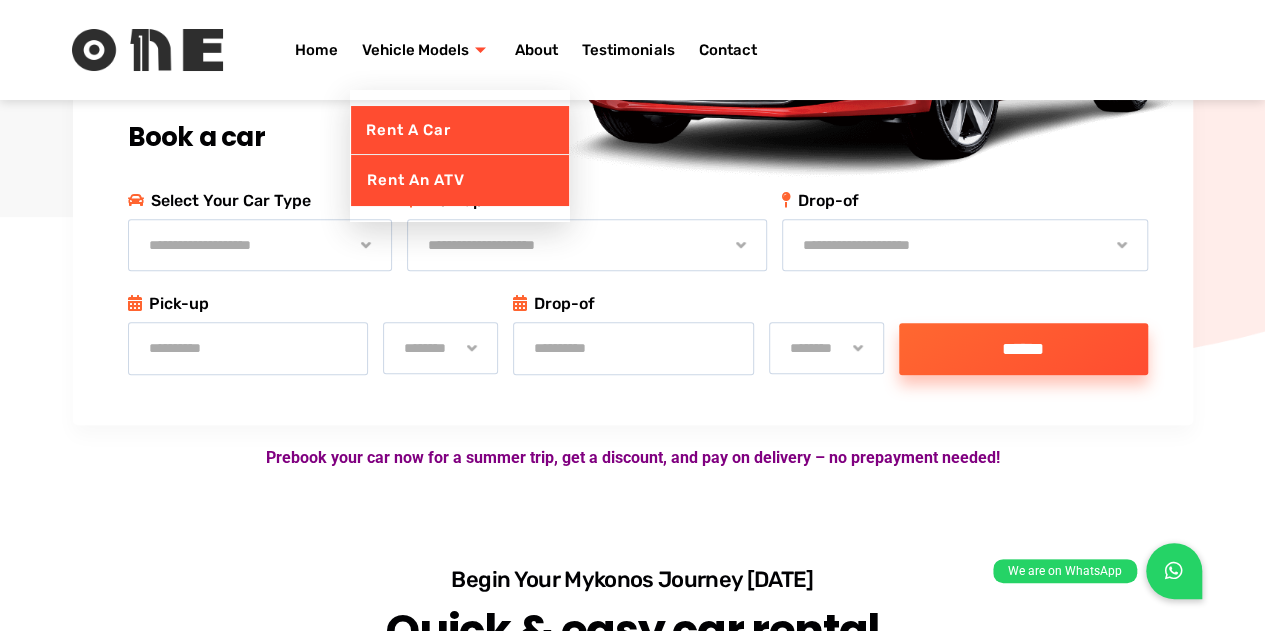 click on "Rent an ATV" at bounding box center (460, 180) 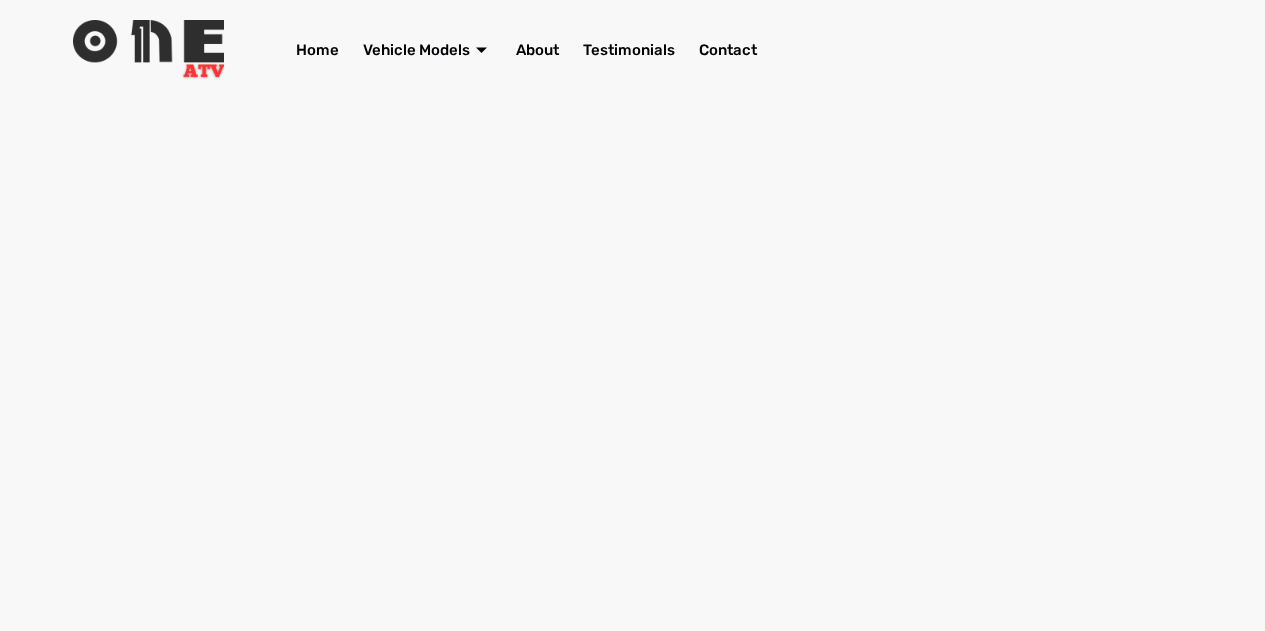 scroll, scrollTop: 0, scrollLeft: 0, axis: both 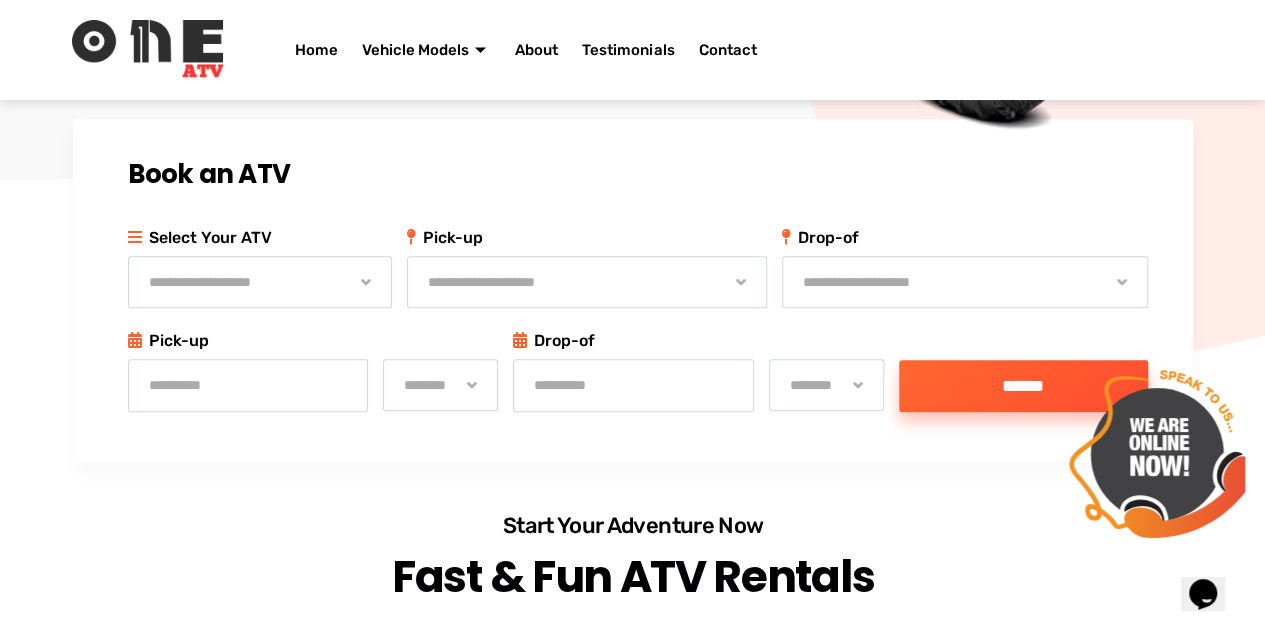 click on "**********" at bounding box center (587, 282) 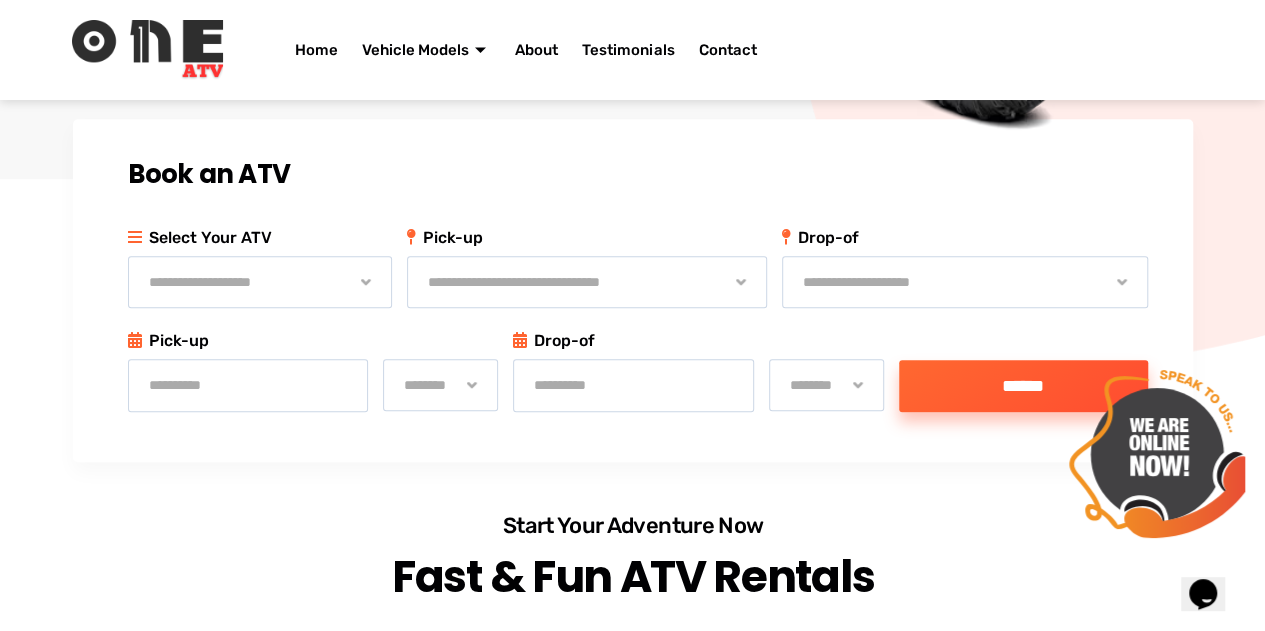click on "**********" at bounding box center [587, 282] 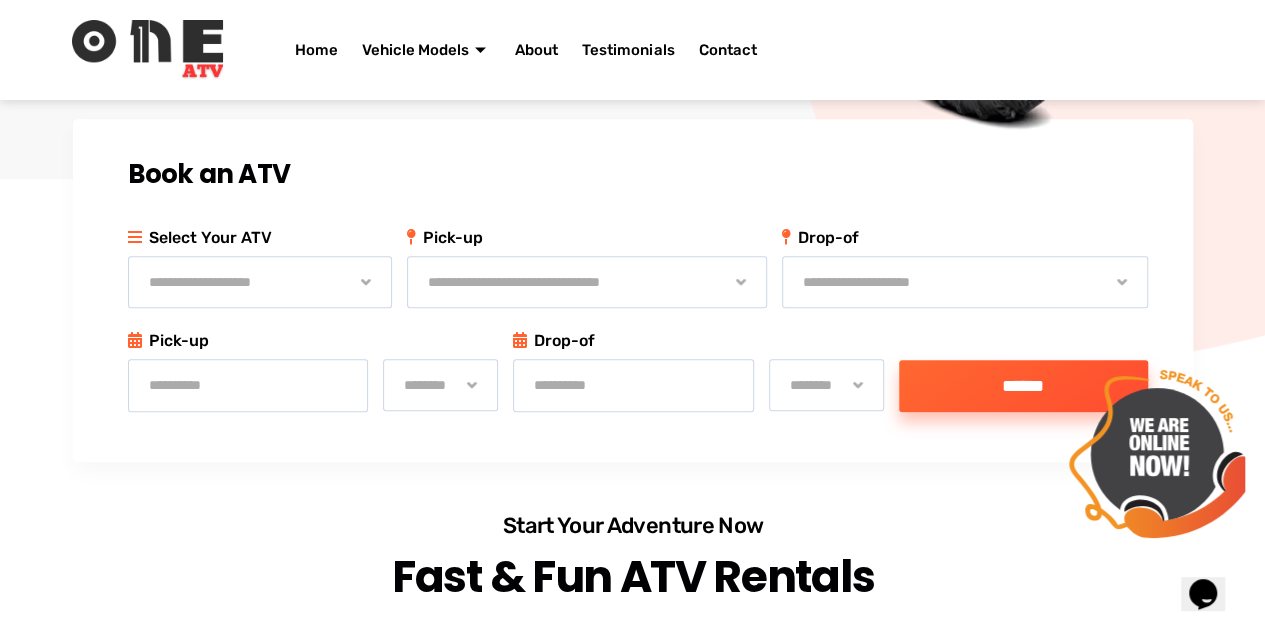 click on "**********" at bounding box center (260, 282) 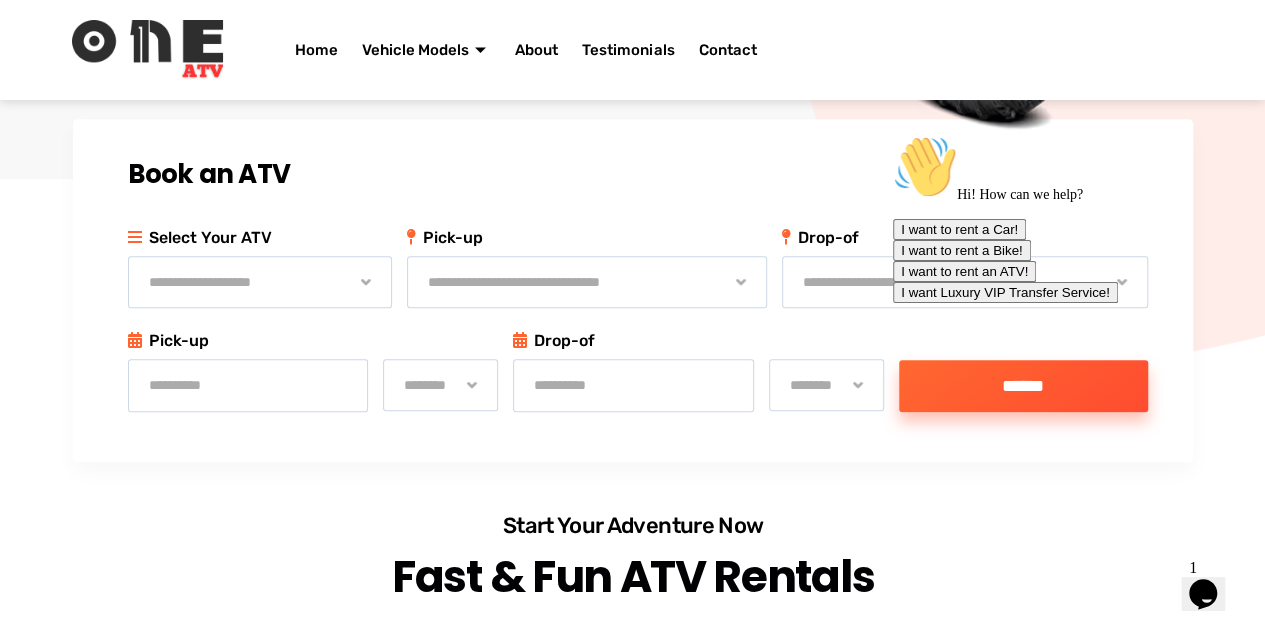 select on "**********" 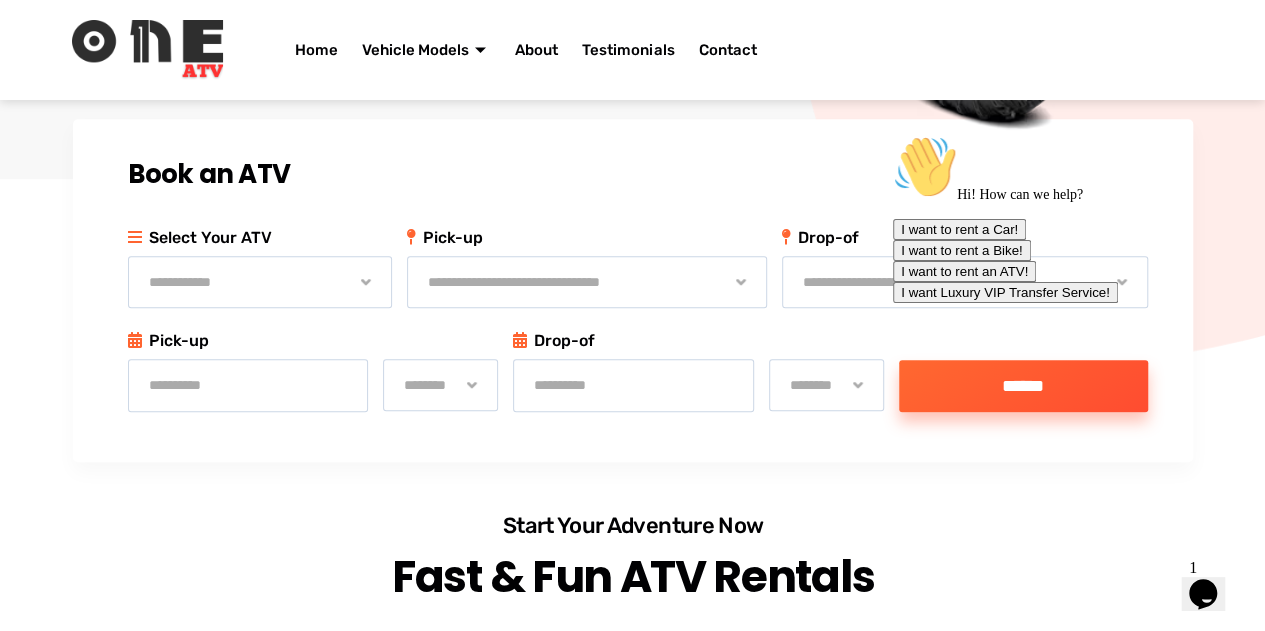 click on "**********" at bounding box center [260, 282] 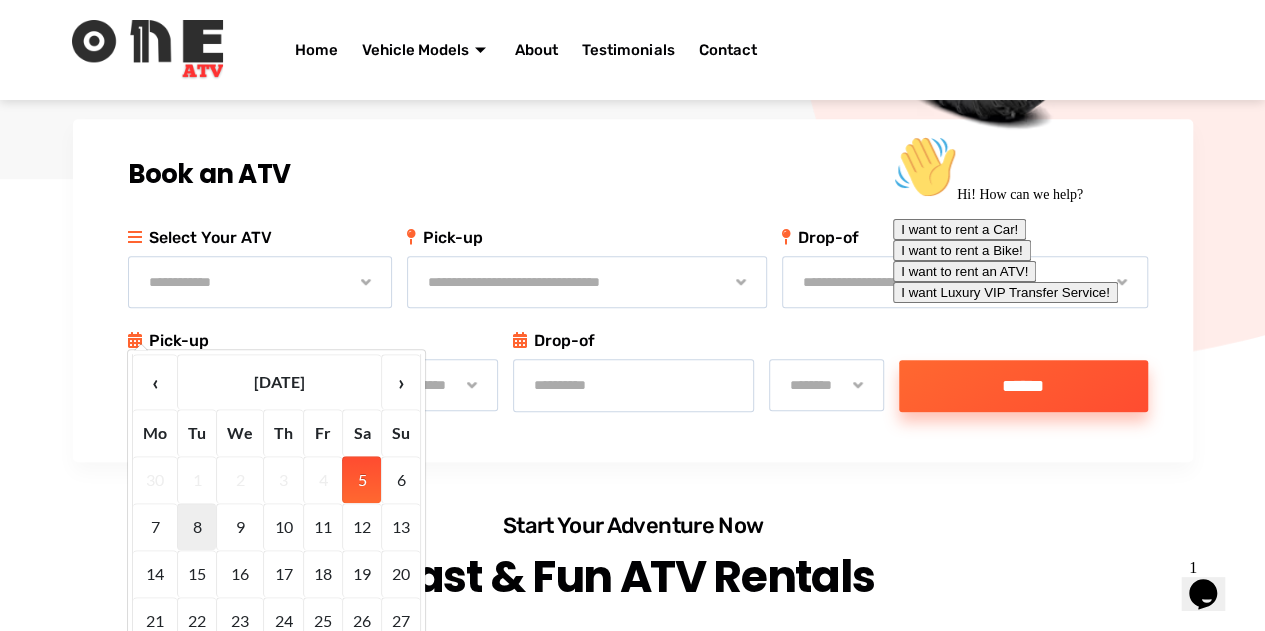 click on "8" at bounding box center (196, 526) 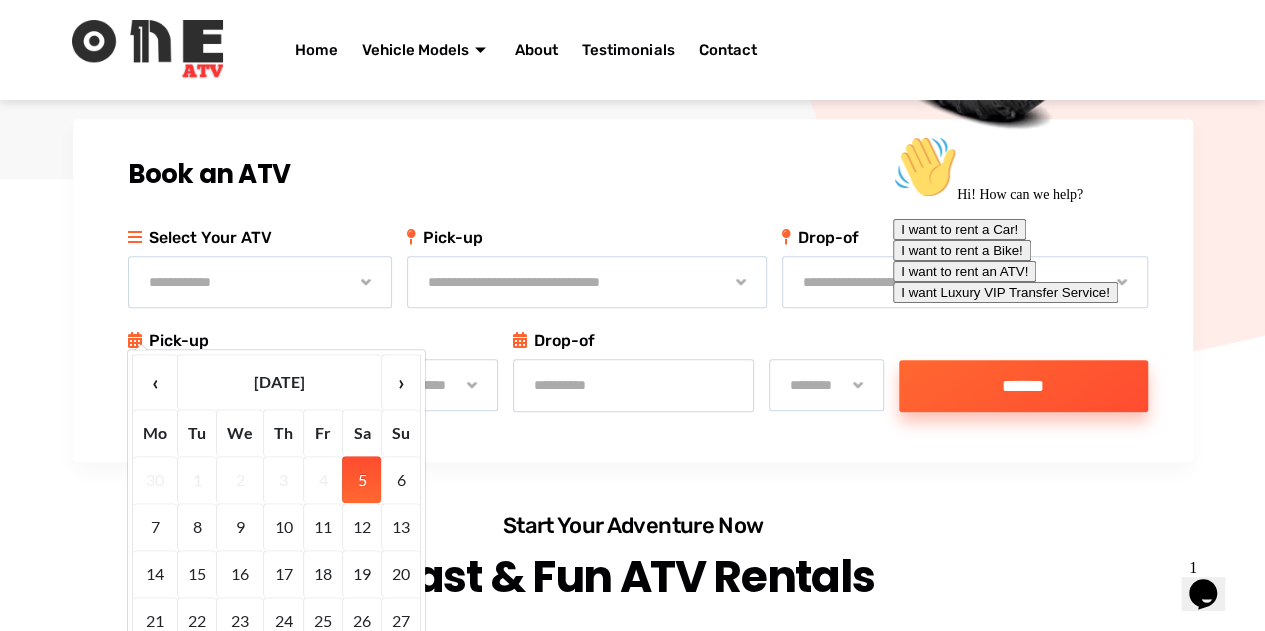 type on "**********" 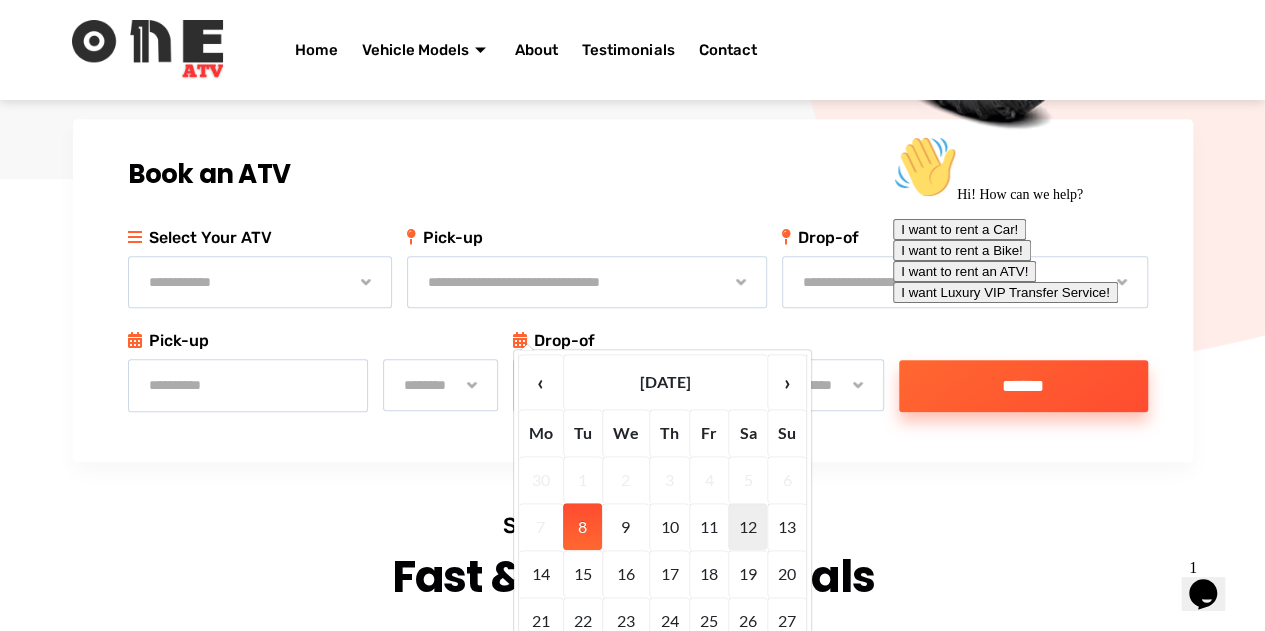 click on "12" at bounding box center (747, 526) 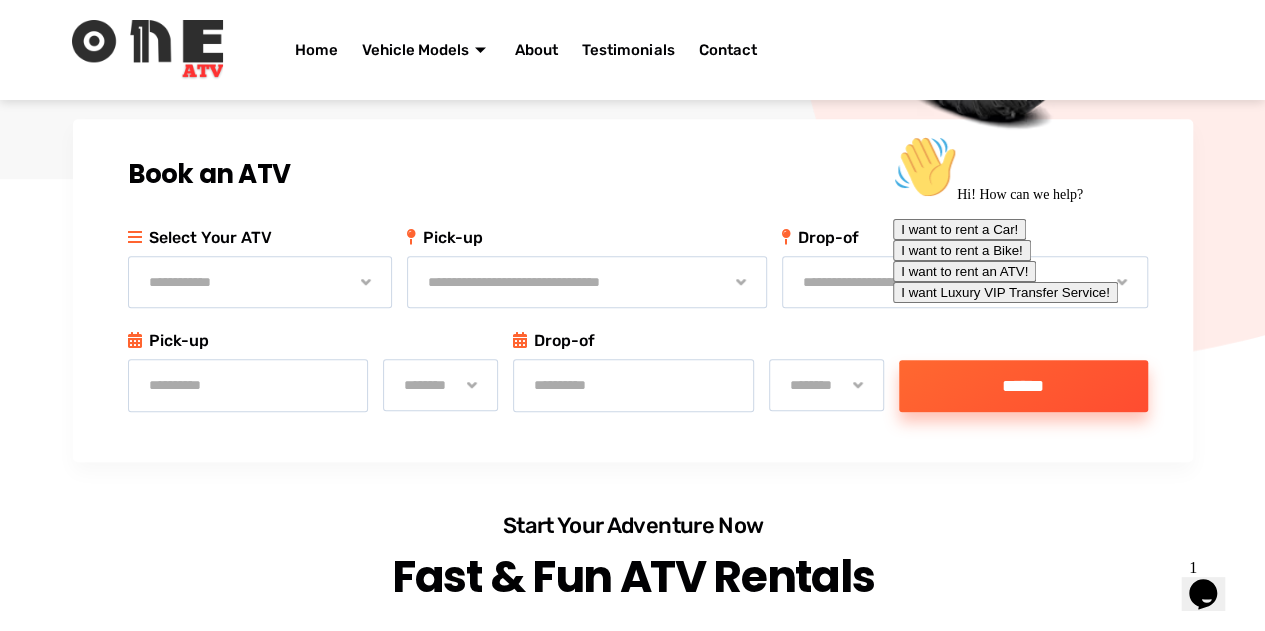 click on "********
********
********
********
********
********
********
********
********
********
********
********
********
********
********
********
********
********
********
********
********
********
********
********
********
******** ********" at bounding box center (440, 385) 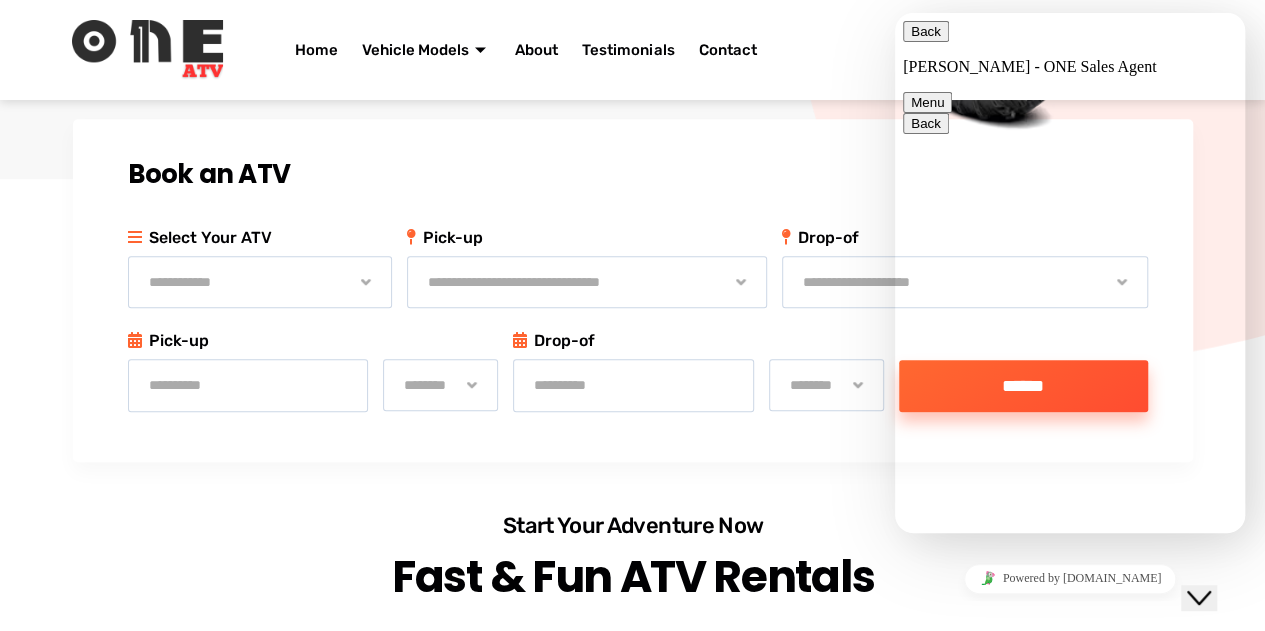 click on "Back" at bounding box center (926, 31) 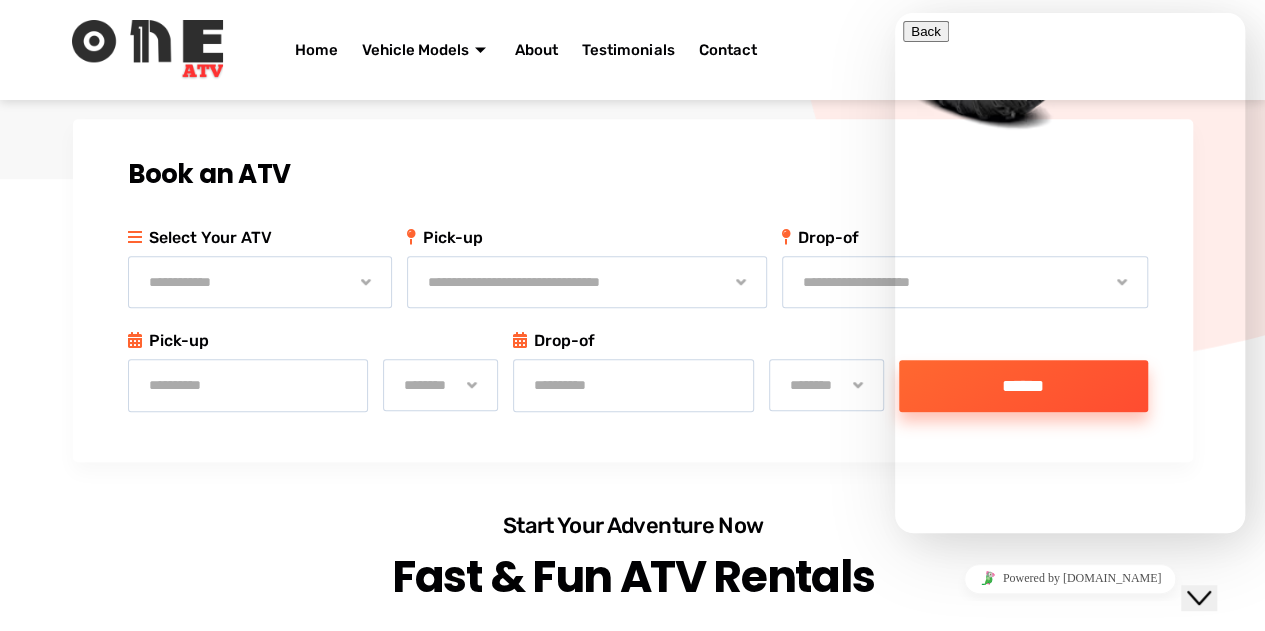 click on "Fast & Fun ATV Rentals" at bounding box center (633, 577) 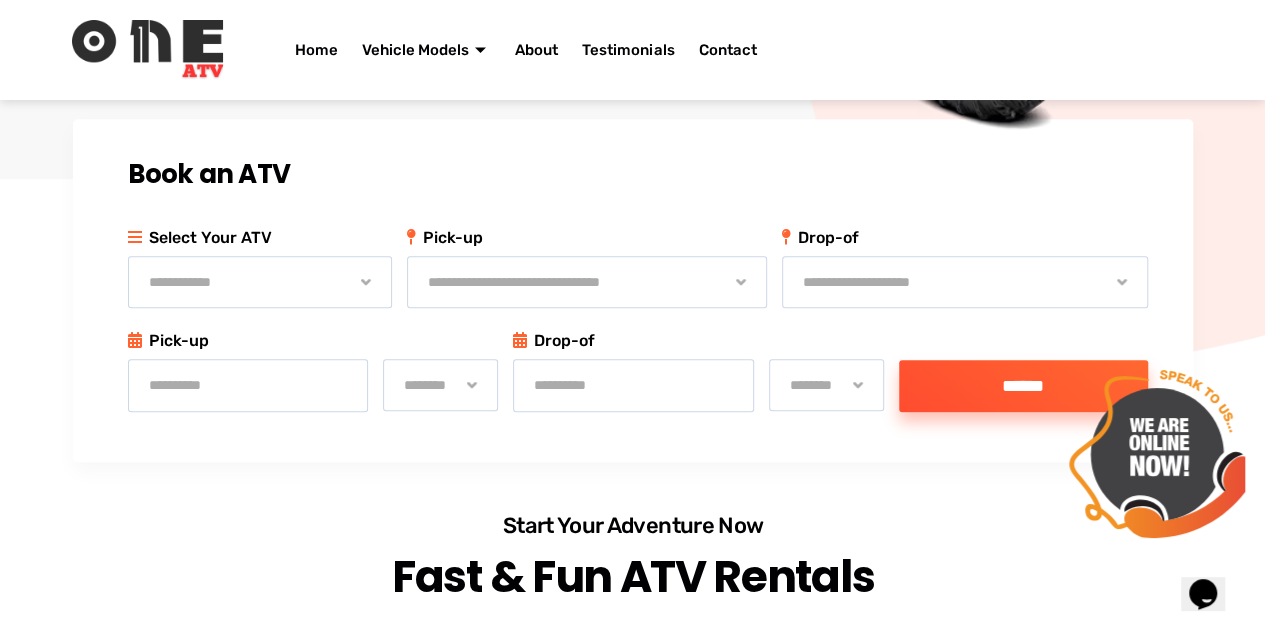 click on "******" at bounding box center (1023, 386) 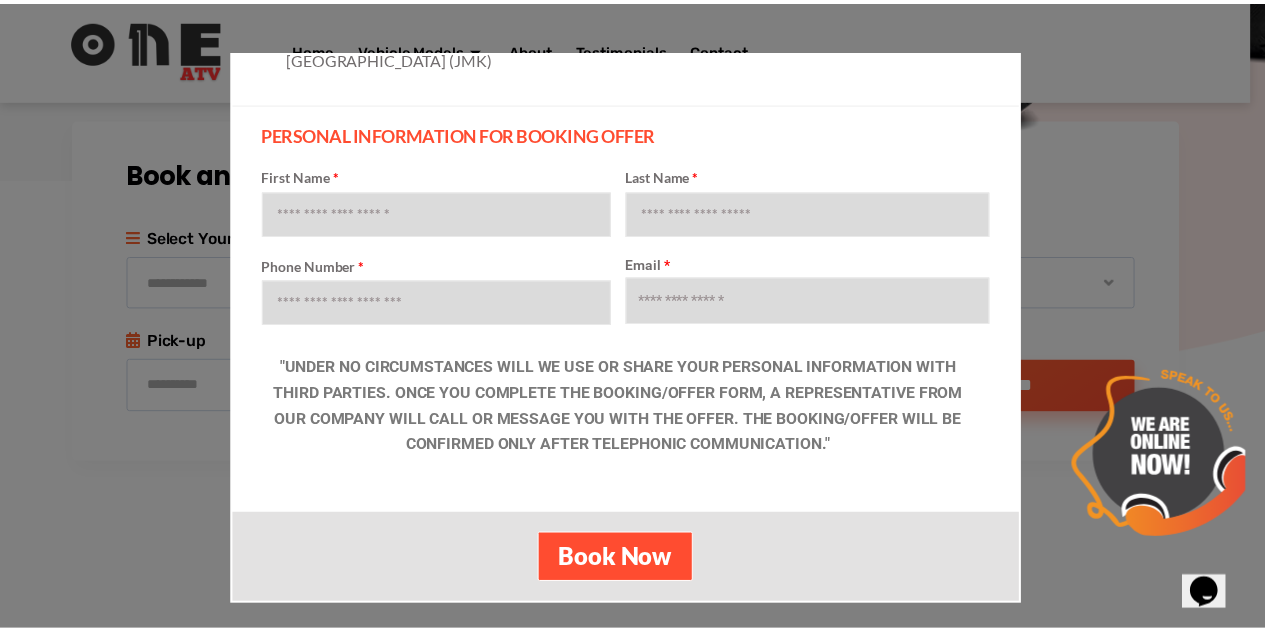 scroll, scrollTop: 0, scrollLeft: 0, axis: both 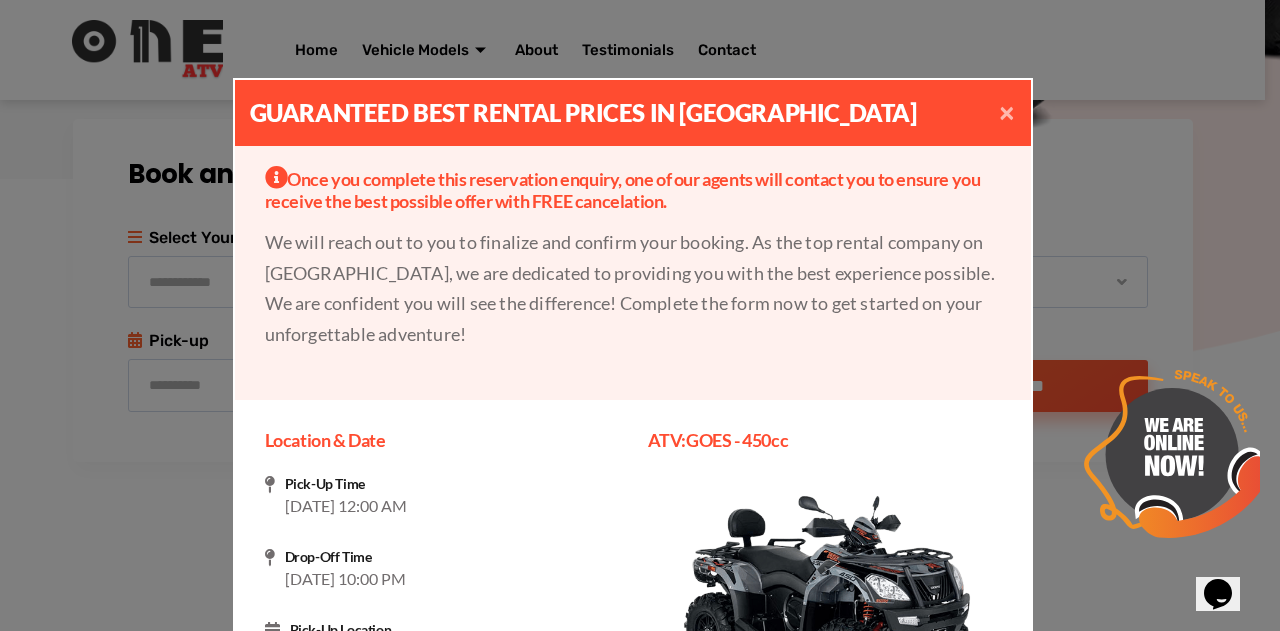 click on "Guaranteed Best Rental Prices in Mykonos
×
Once you complete this reservation enquiry, one of our agents will contact you to ensure you receive the best possible offer with FREE cancelation.
We will reach out to you to finalize and confirm your booking. As the top rental company on Mykonos Island, we are dedicated to providing you with the best experience possible. We are confident you will see the difference! Complete the form now to get started on your unforgettable adventure!
Pick-Up Time" at bounding box center (640, 340) 